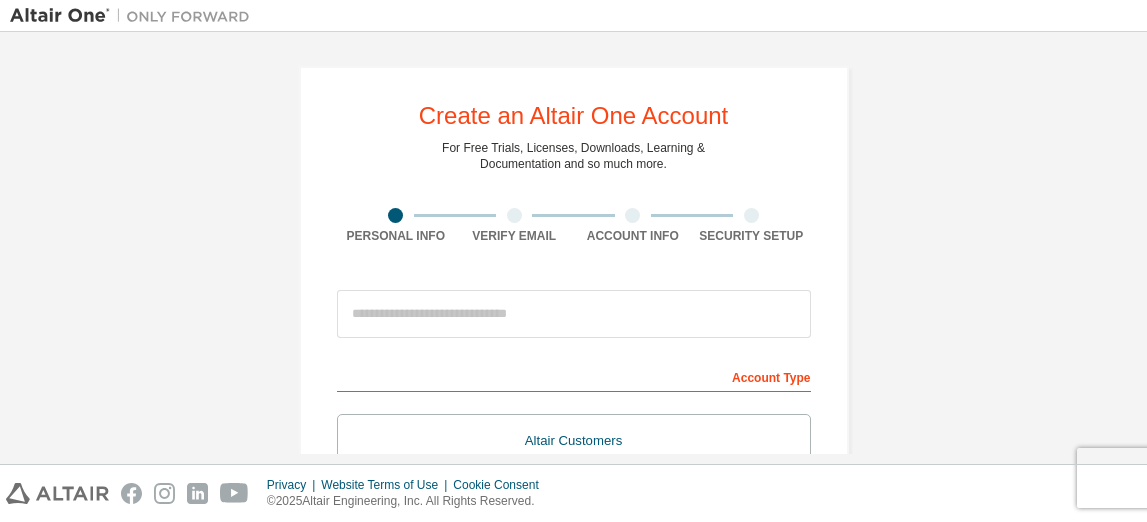 scroll, scrollTop: 0, scrollLeft: 0, axis: both 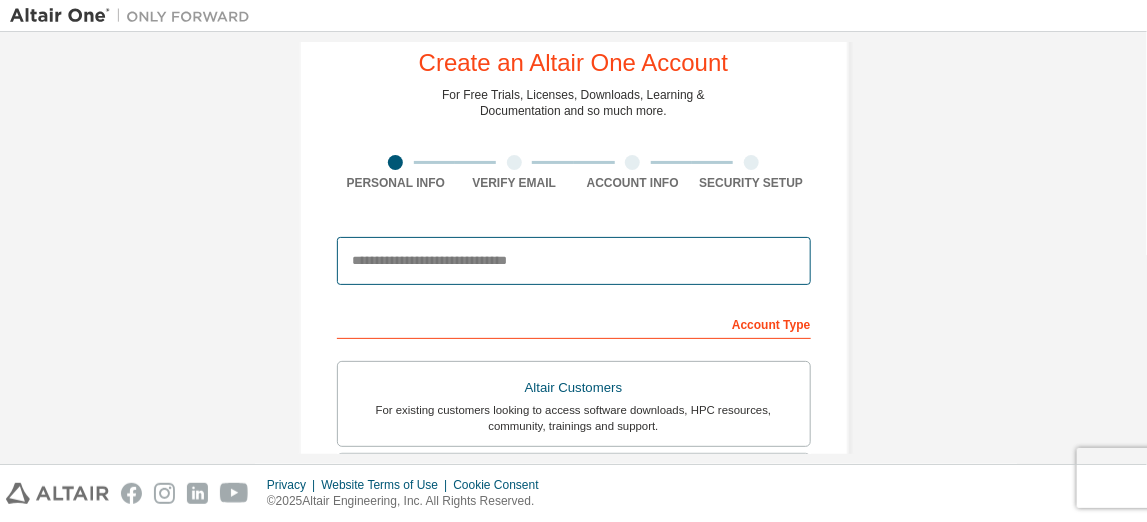 click at bounding box center [574, 261] 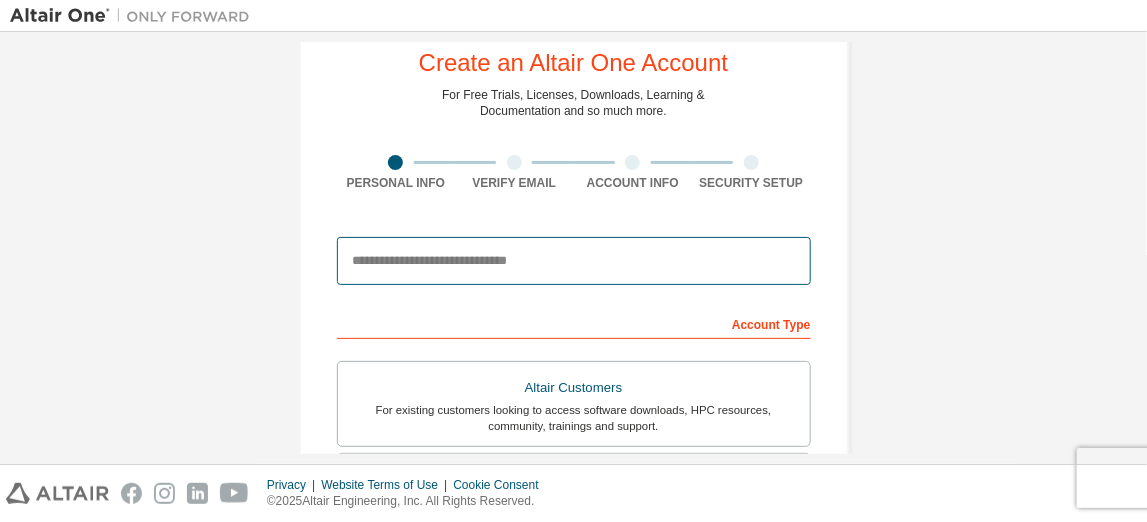 scroll, scrollTop: 75, scrollLeft: 0, axis: vertical 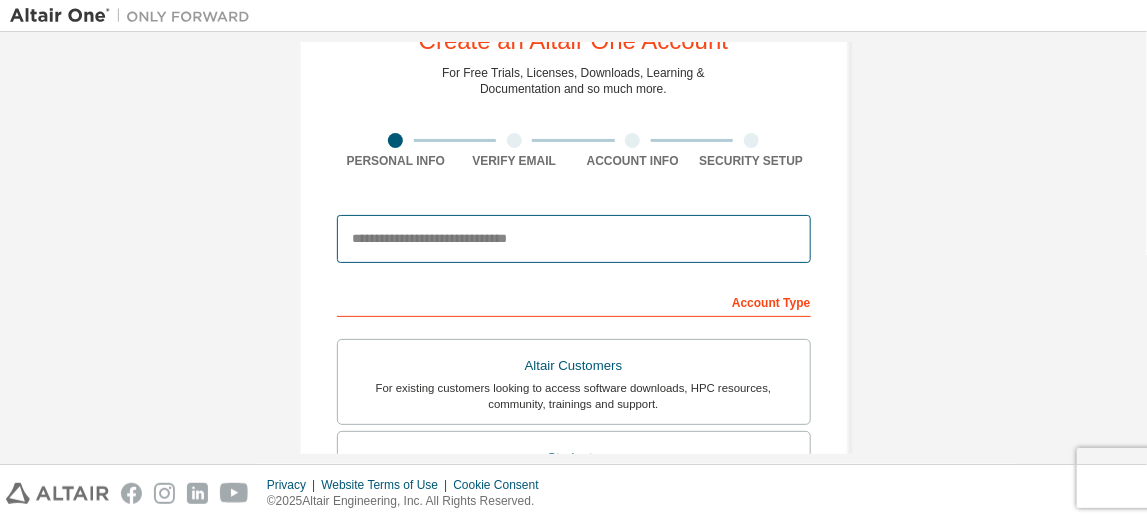type on "**********" 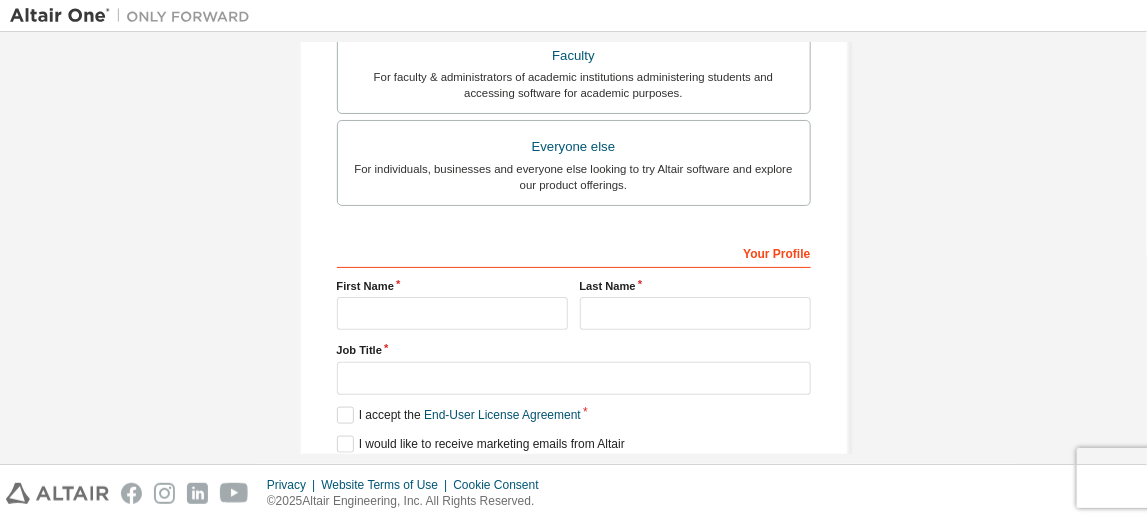 scroll, scrollTop: 666, scrollLeft: 0, axis: vertical 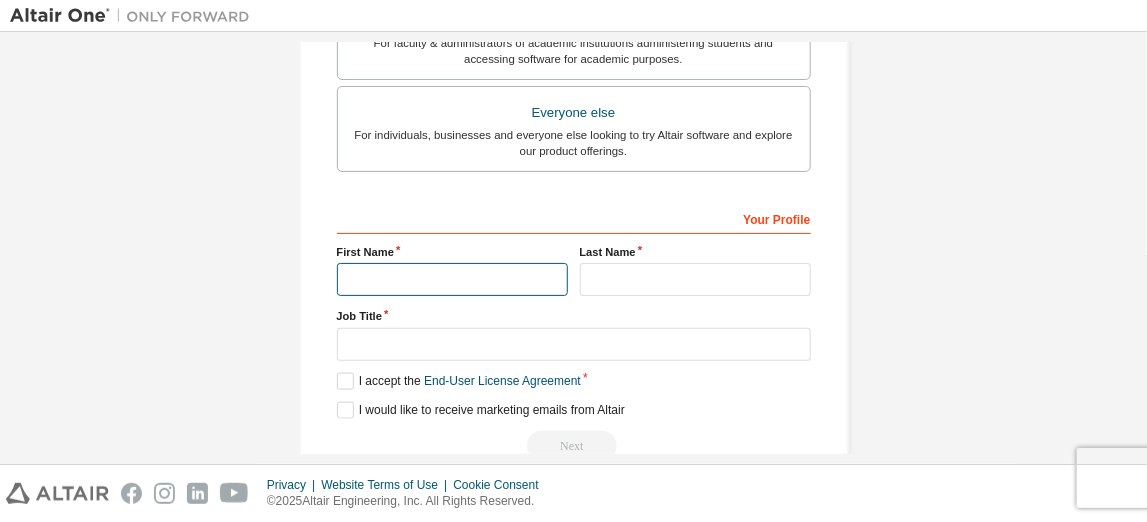 click at bounding box center [452, 279] 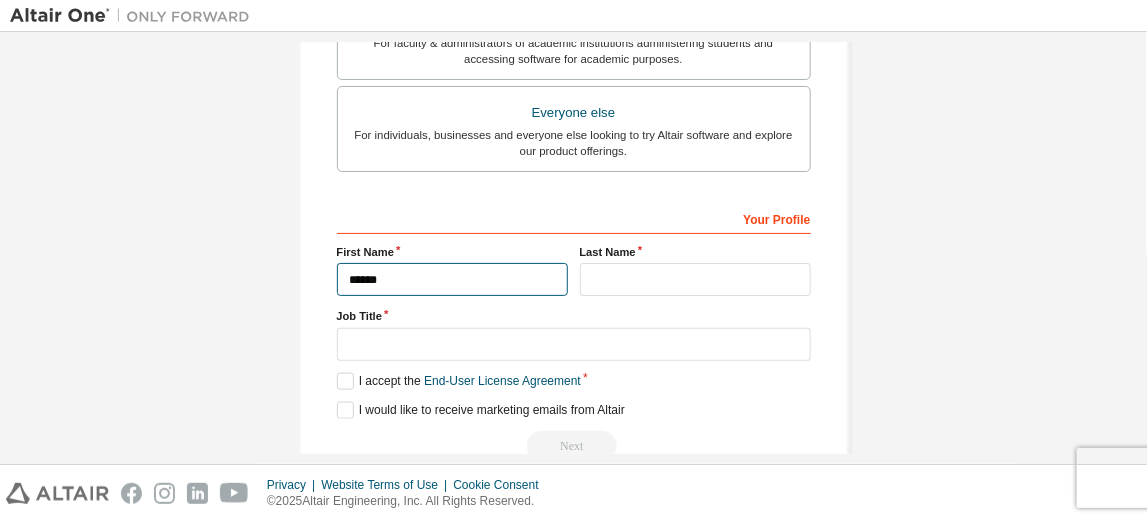 type on "******" 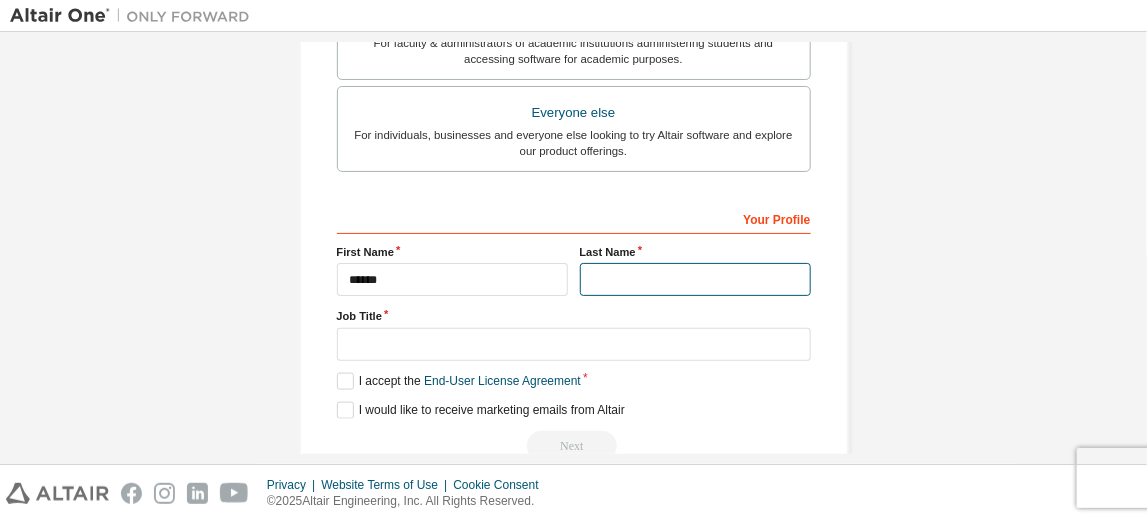 click at bounding box center [695, 279] 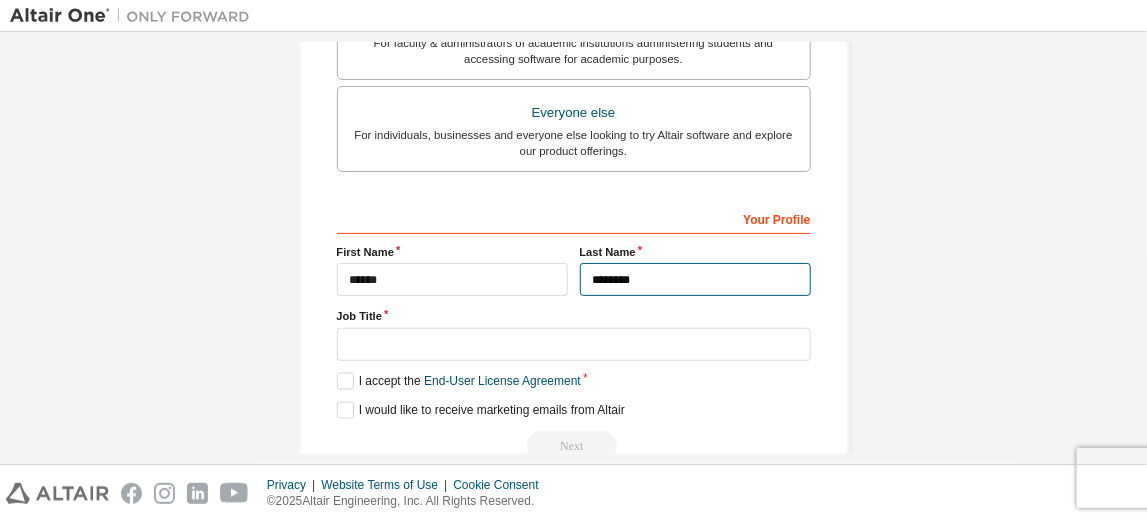 type on "********" 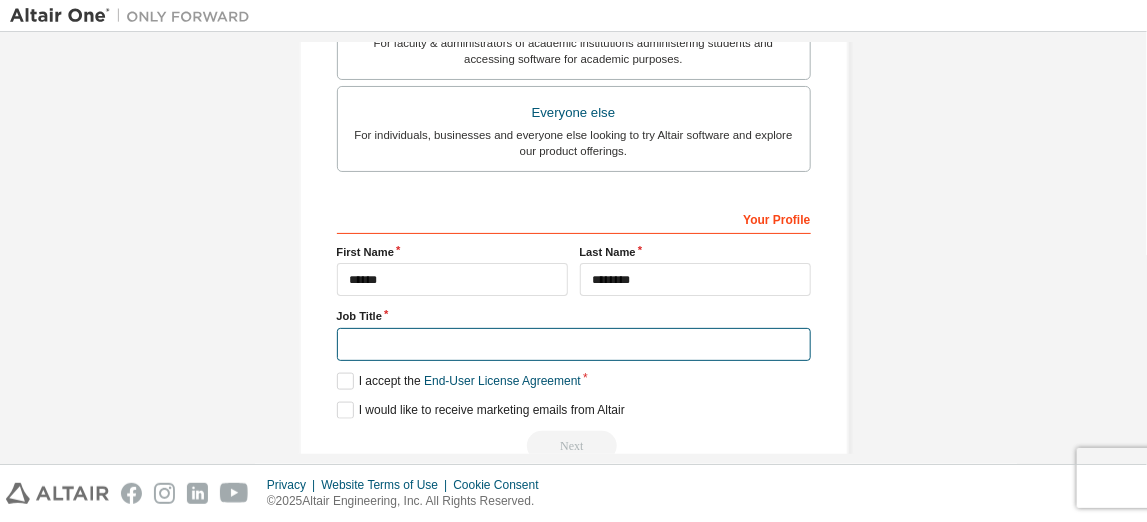 click at bounding box center [574, 344] 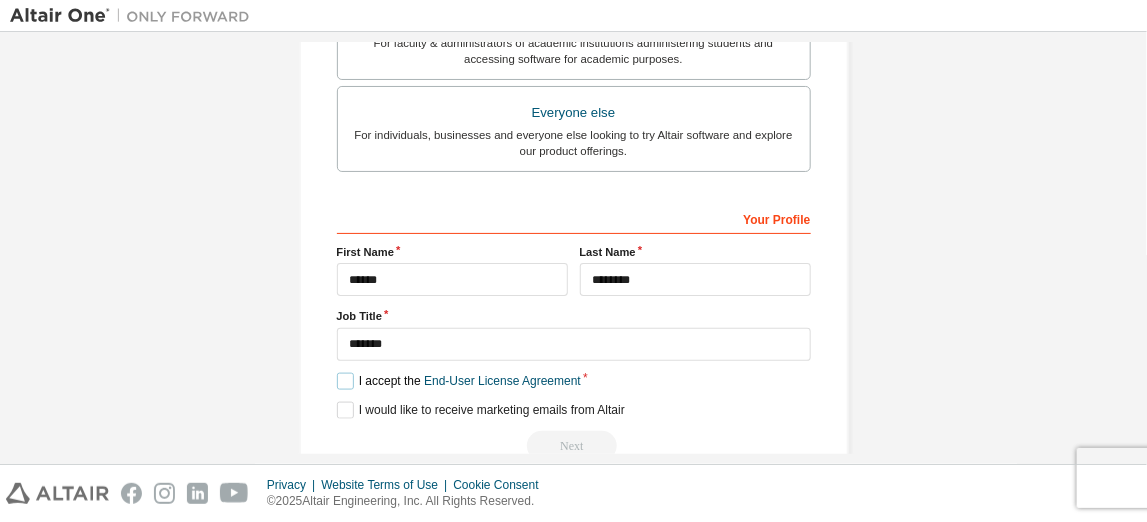 click on "I accept the    End-User License Agreement" at bounding box center (459, 381) 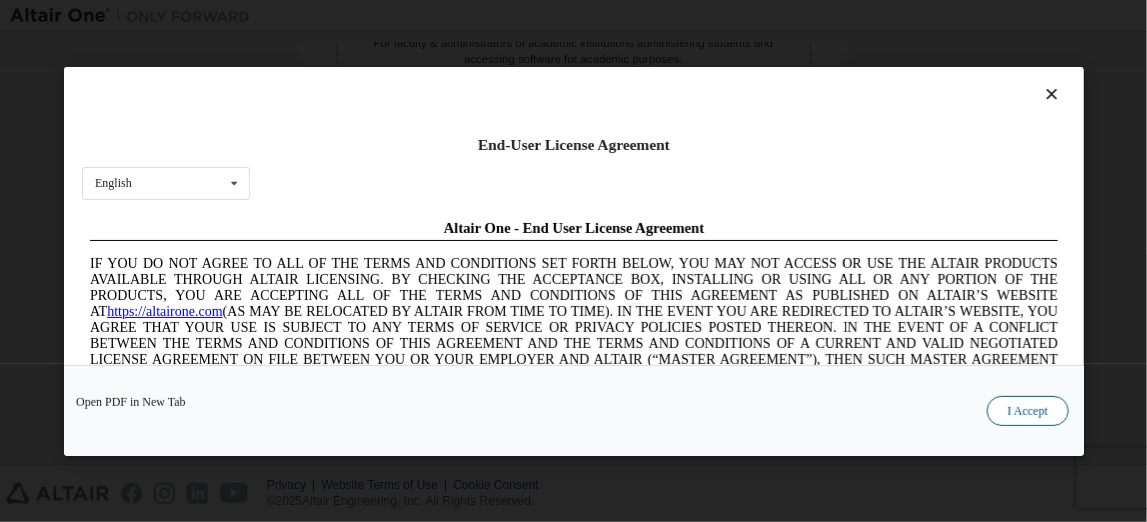 scroll, scrollTop: 0, scrollLeft: 0, axis: both 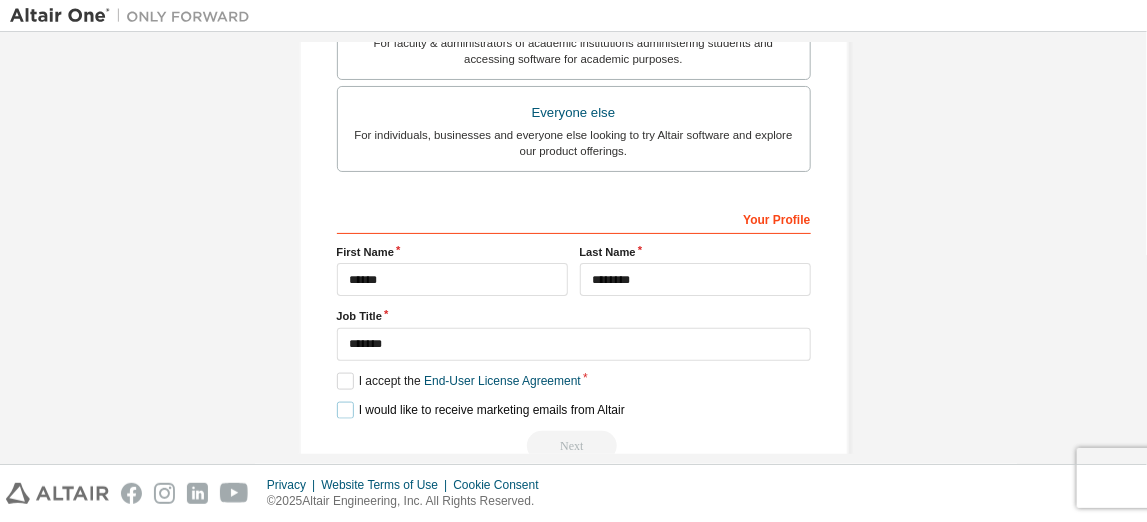 click on "I would like to receive marketing emails from Altair" at bounding box center (481, 410) 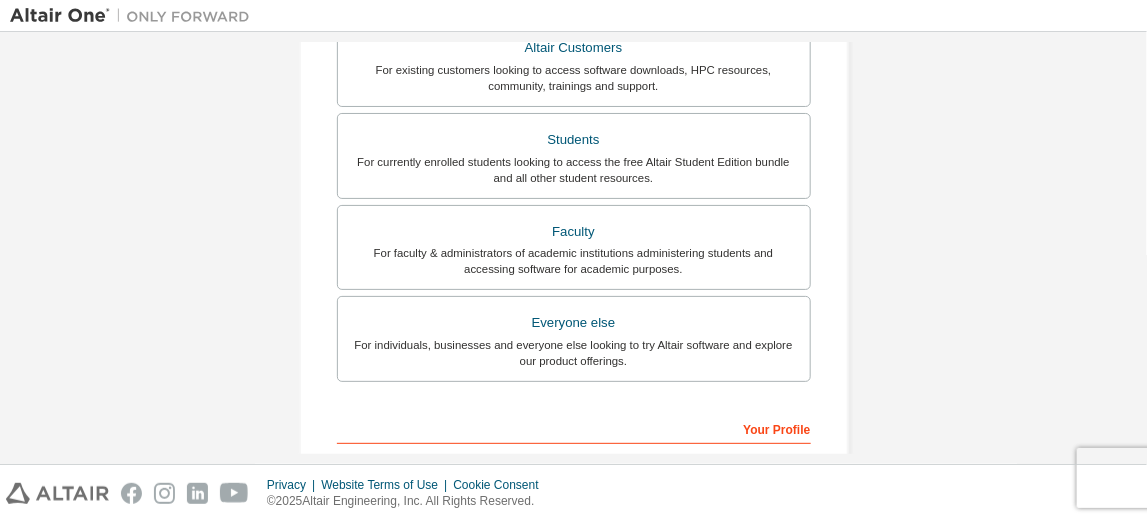 scroll, scrollTop: 294, scrollLeft: 0, axis: vertical 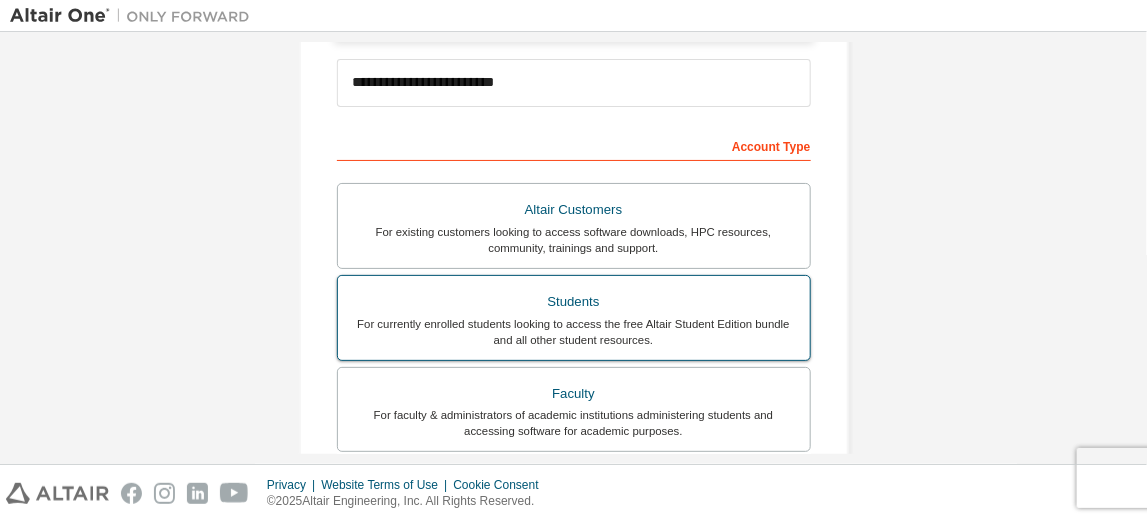click on "For currently enrolled students looking to access the free Altair Student Edition bundle and all other student resources." at bounding box center (574, 332) 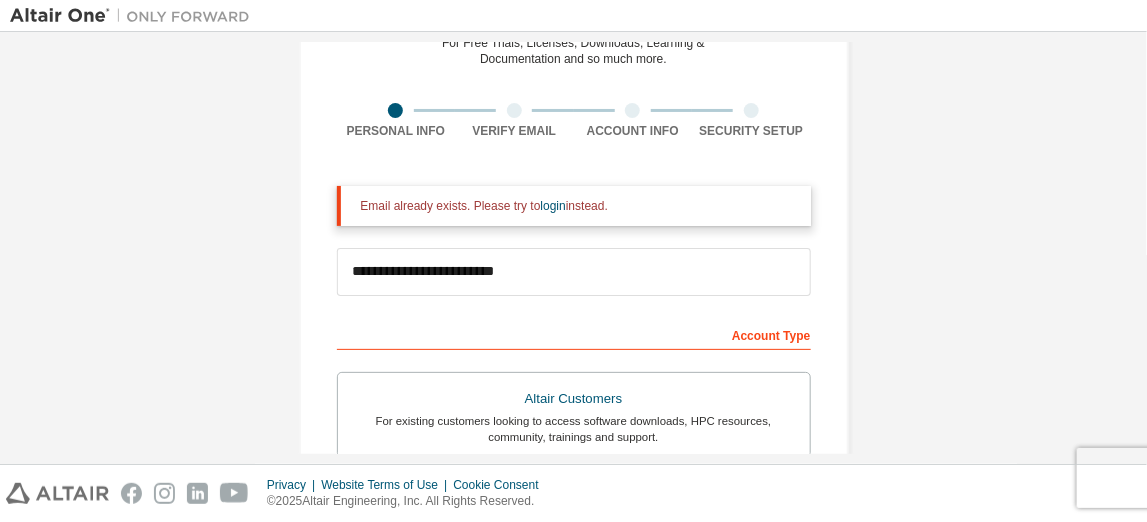 scroll, scrollTop: 0, scrollLeft: 0, axis: both 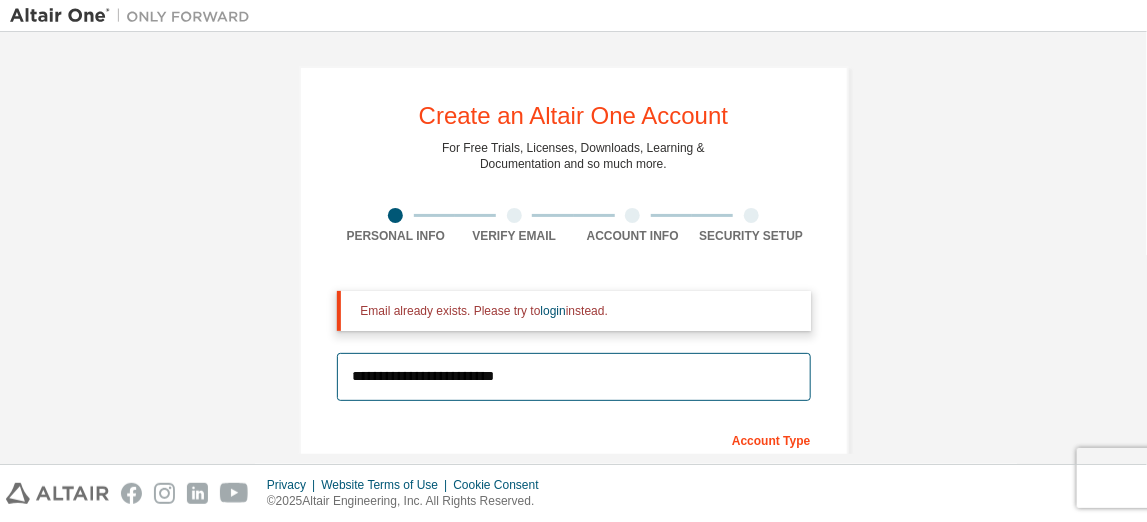 drag, startPoint x: 561, startPoint y: 382, endPoint x: 225, endPoint y: 358, distance: 336.85605 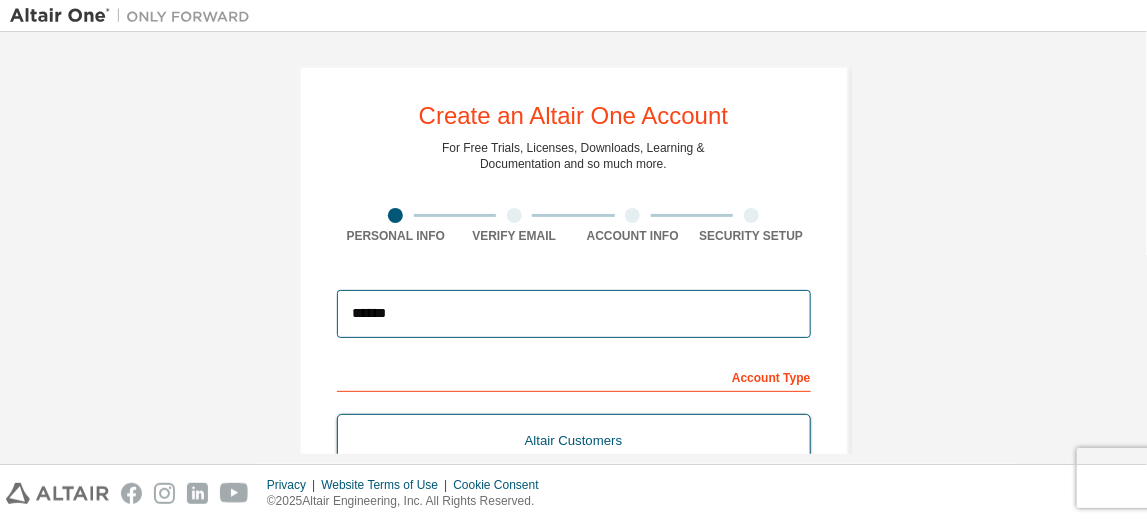 type on "**********" 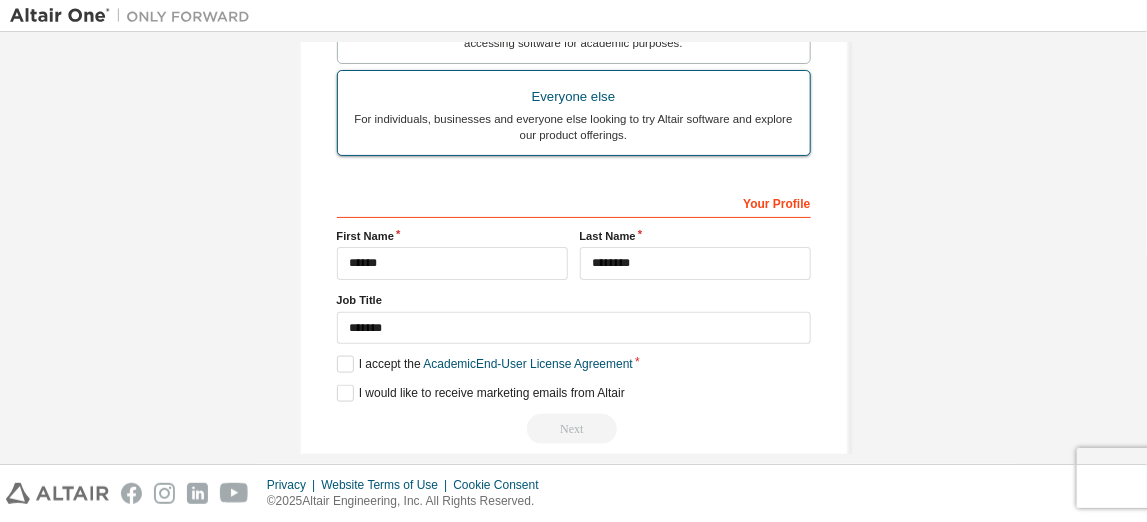 scroll, scrollTop: 708, scrollLeft: 0, axis: vertical 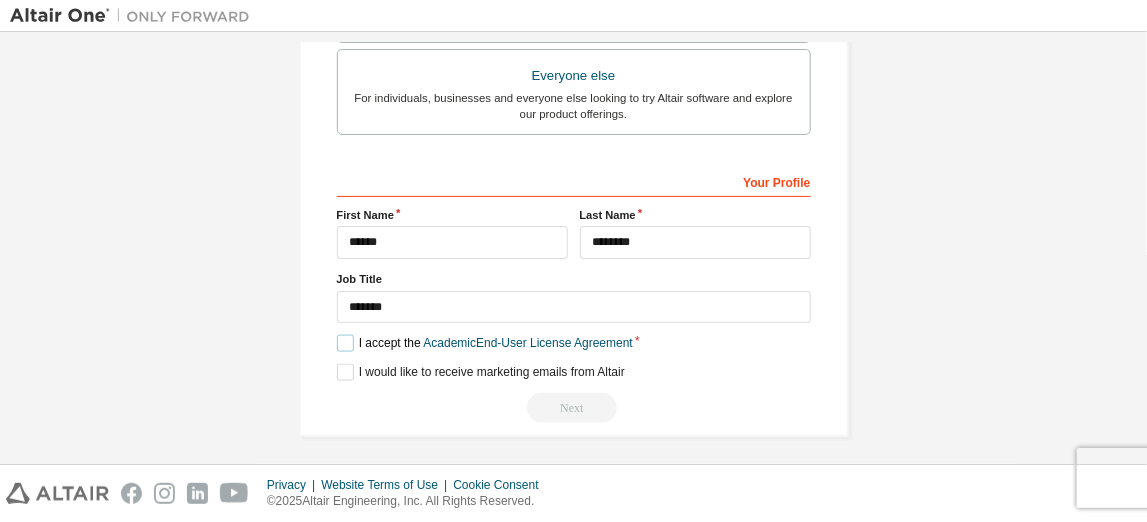click on "I accept the   Academic   End-User License Agreement" at bounding box center [485, 343] 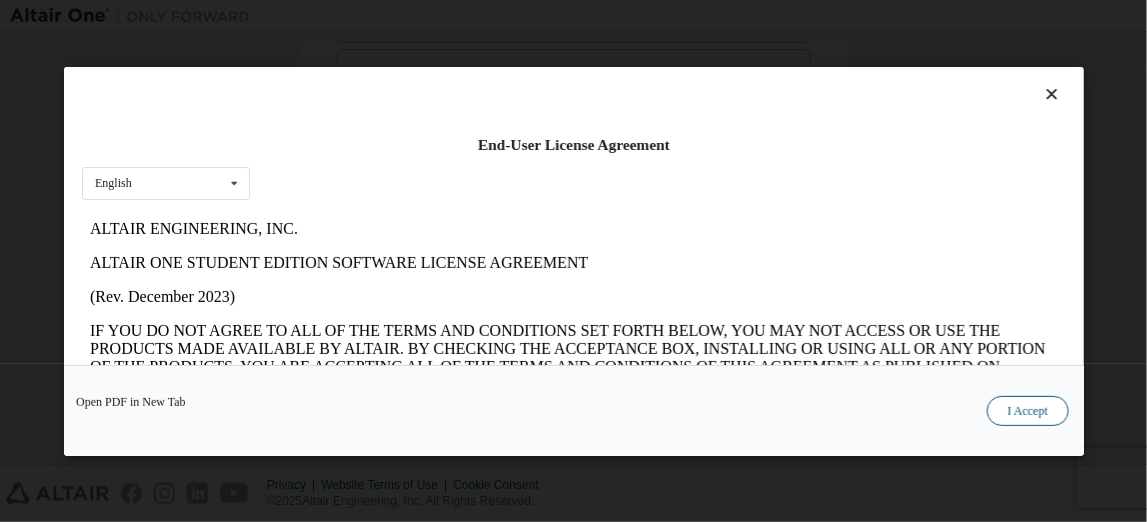 scroll, scrollTop: 0, scrollLeft: 0, axis: both 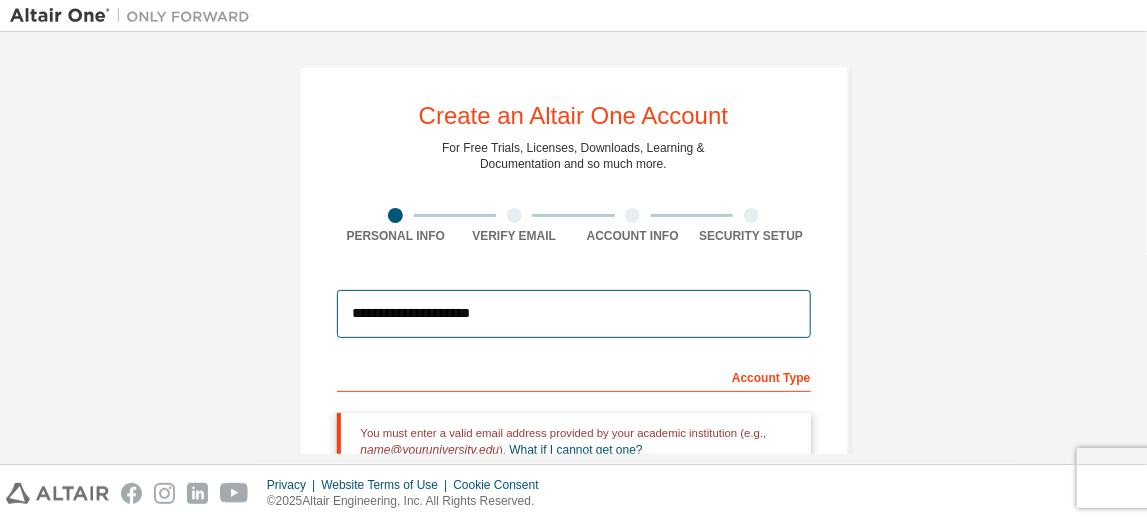 click on "**********" at bounding box center (574, 314) 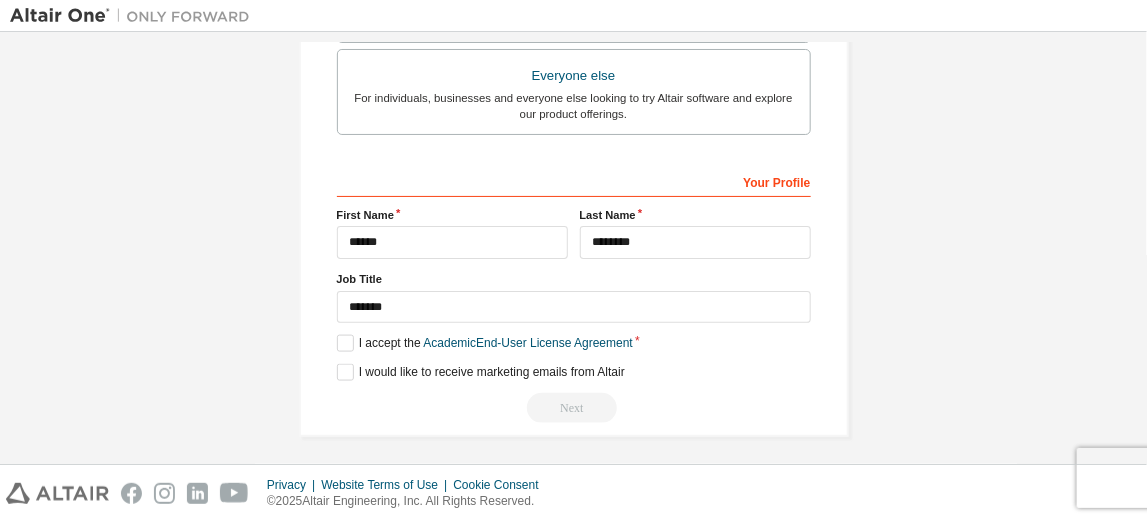 scroll, scrollTop: 0, scrollLeft: 0, axis: both 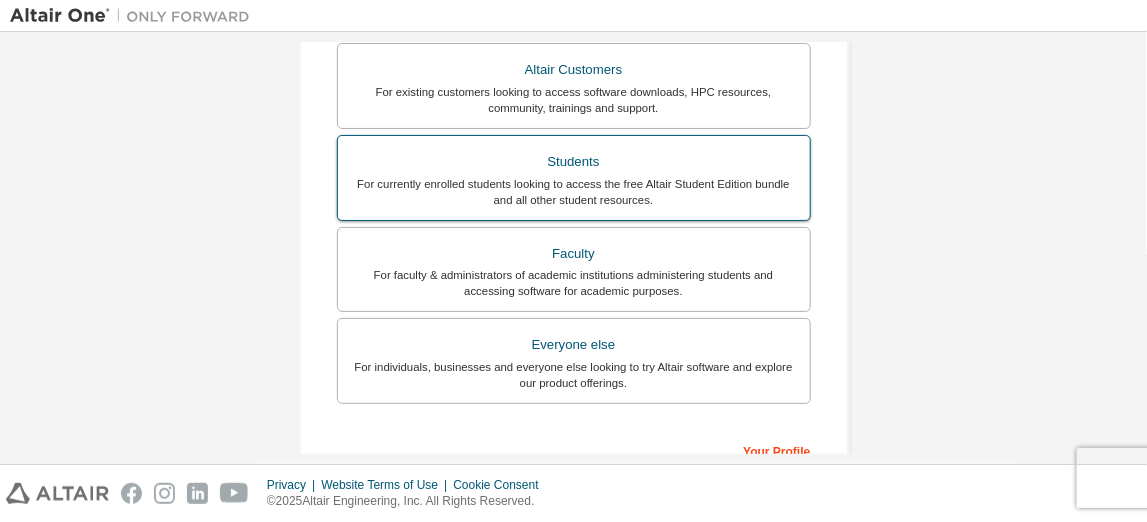 click on "For currently enrolled students looking to access the free Altair Student Edition bundle and all other student resources." at bounding box center (574, 192) 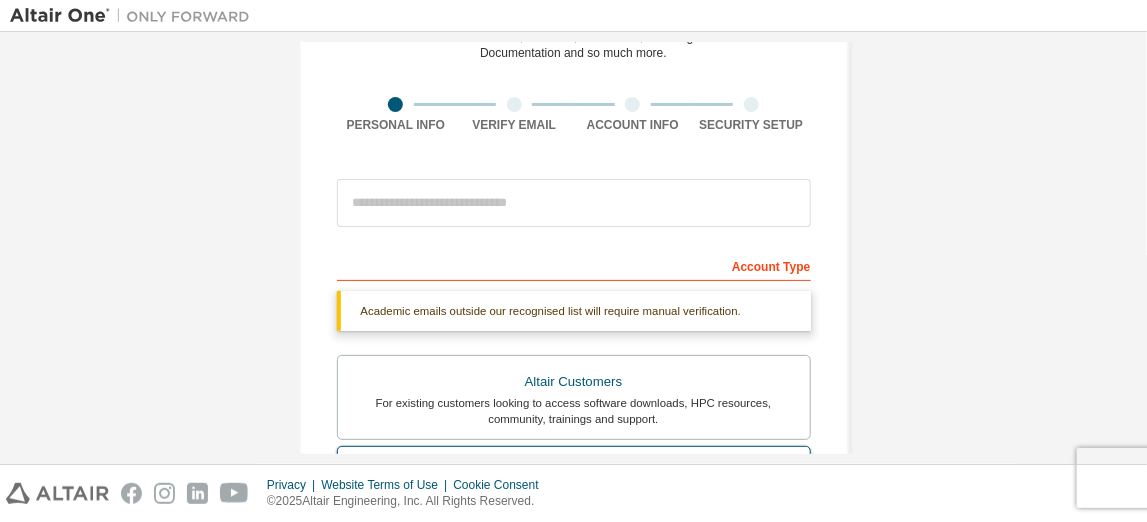 scroll, scrollTop: 0, scrollLeft: 0, axis: both 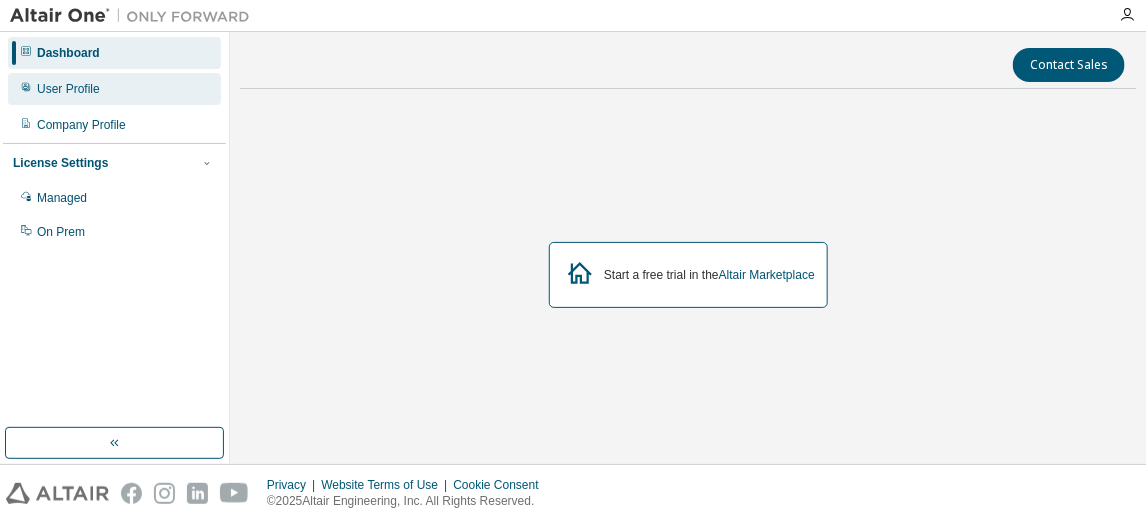 click on "User Profile" at bounding box center (114, 89) 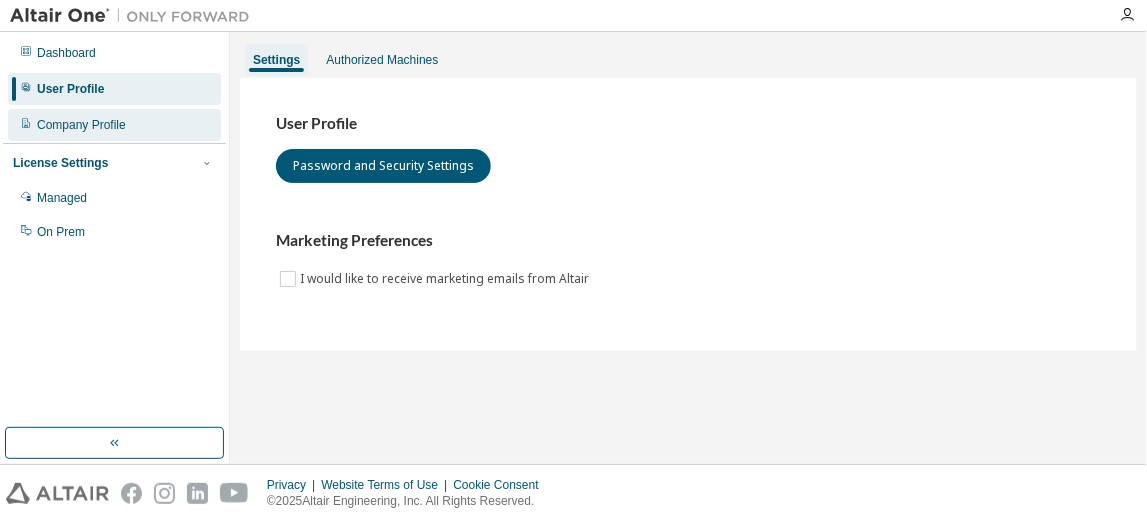 click on "Company Profile" at bounding box center (81, 125) 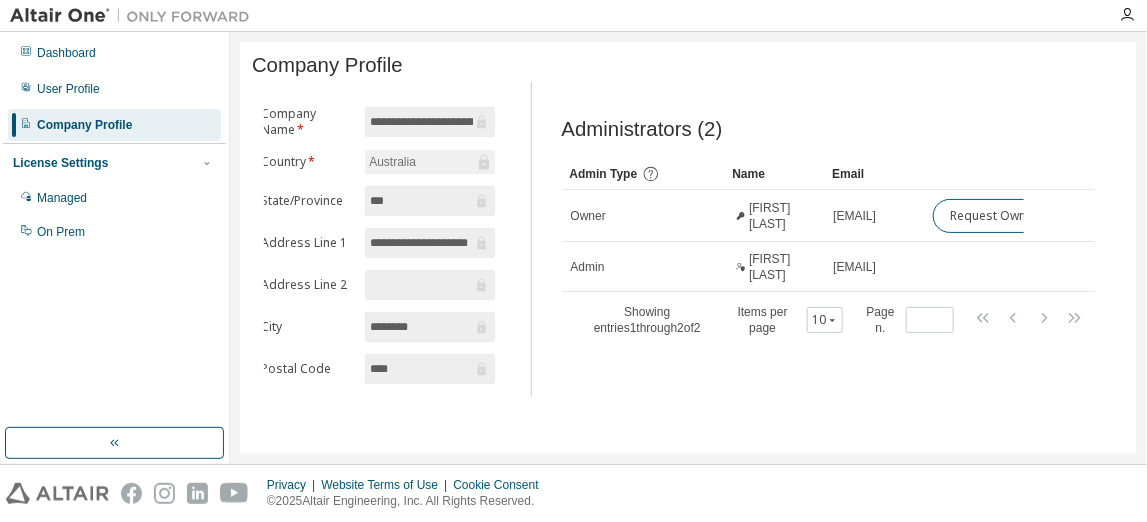 scroll, scrollTop: 0, scrollLeft: 0, axis: both 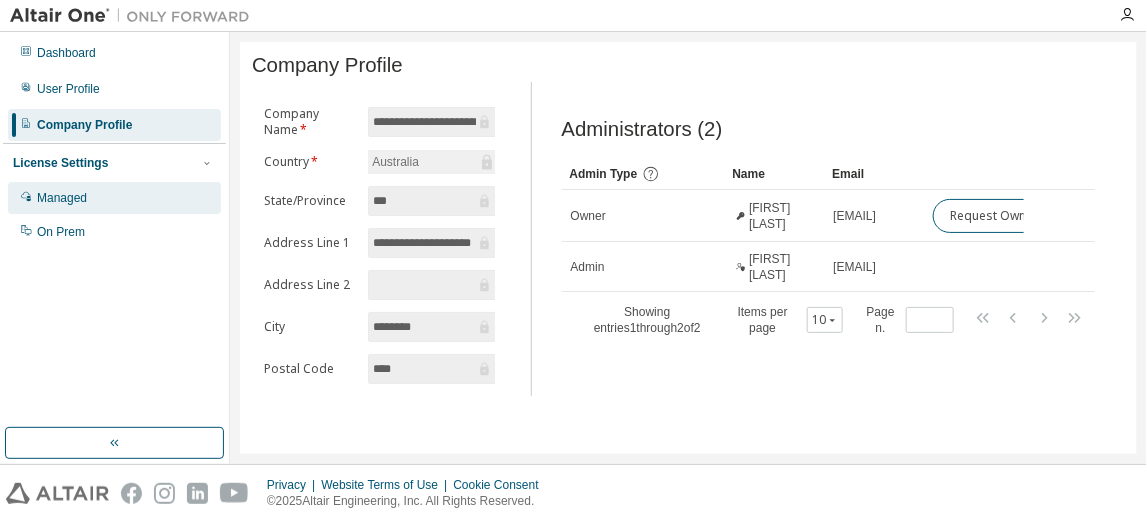 click on "Managed" at bounding box center (114, 198) 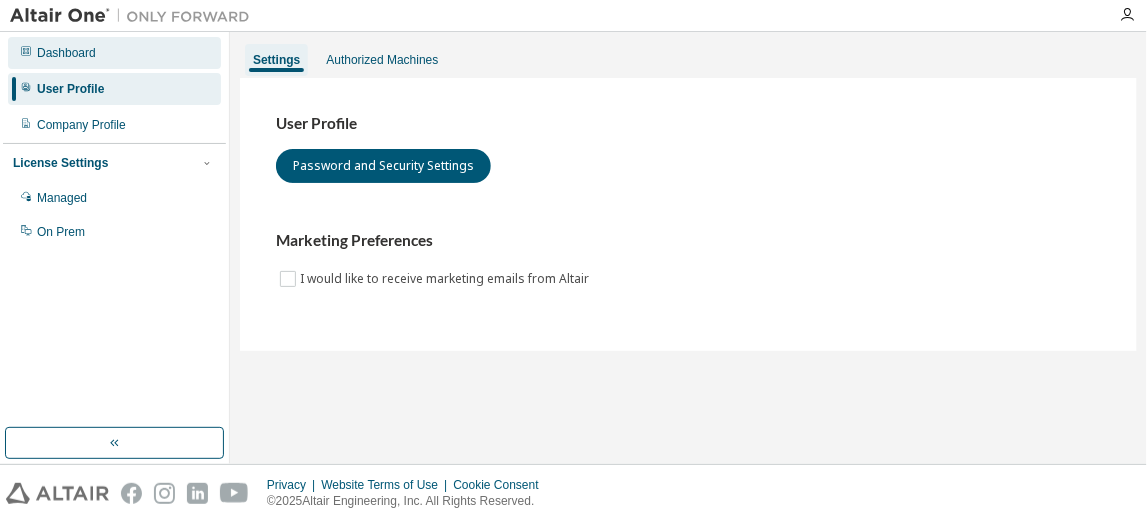 click on "Dashboard" at bounding box center [66, 53] 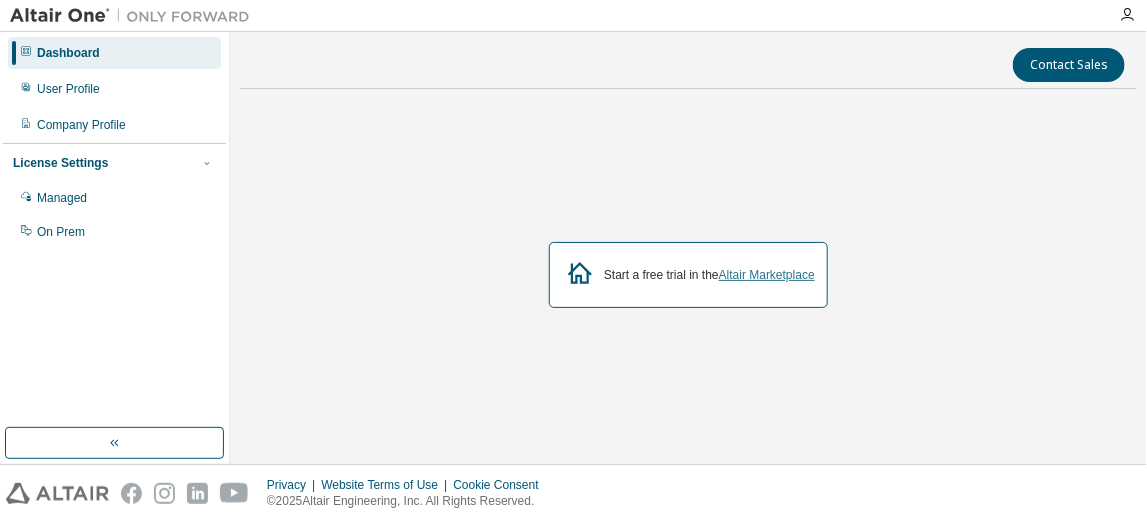 click on "Altair Marketplace" at bounding box center [767, 275] 